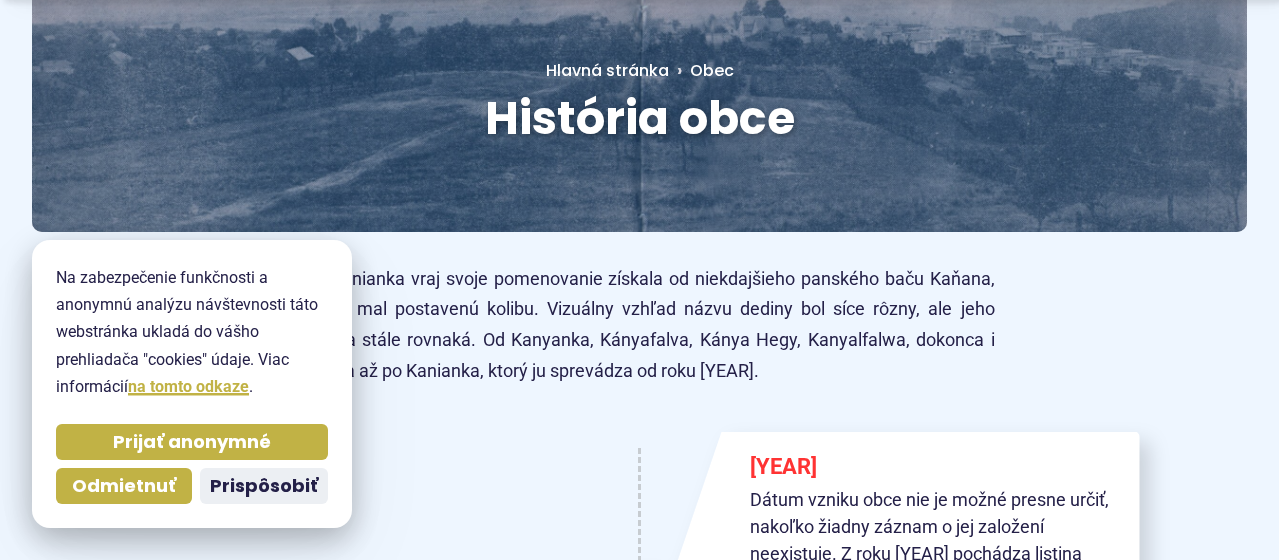 scroll, scrollTop: 227, scrollLeft: 0, axis: vertical 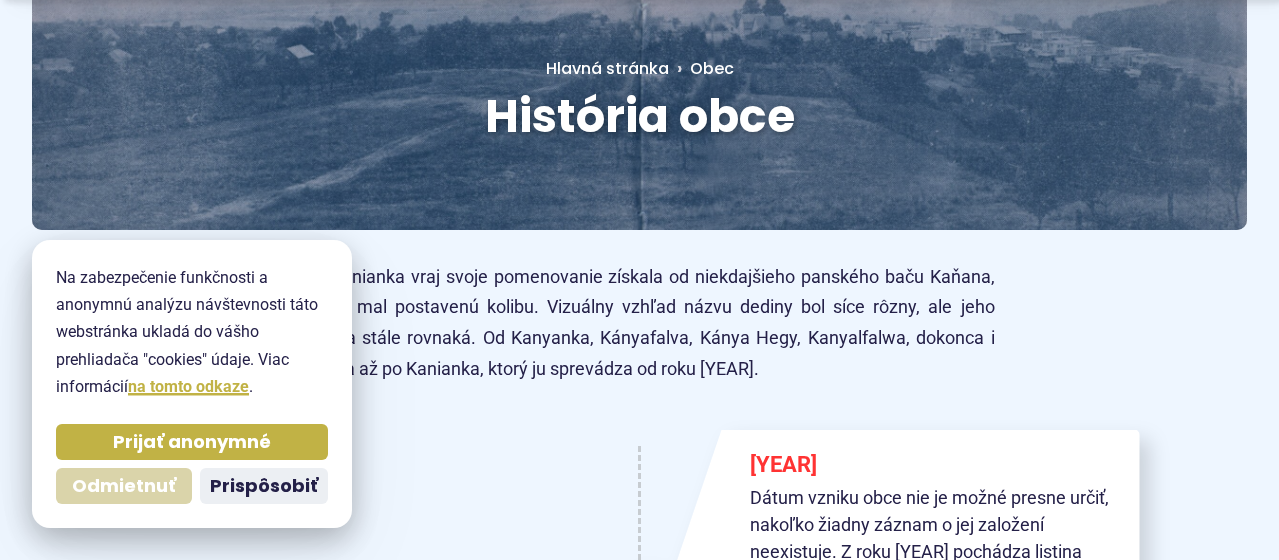 click on "Odmietnuť" at bounding box center [124, 486] 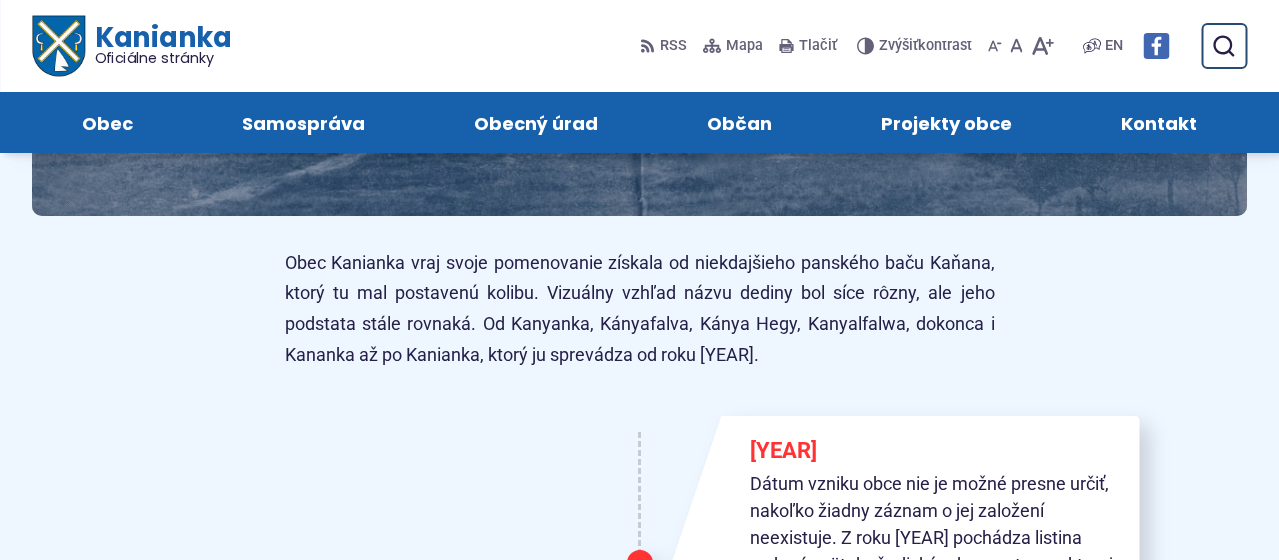 scroll, scrollTop: 0, scrollLeft: 0, axis: both 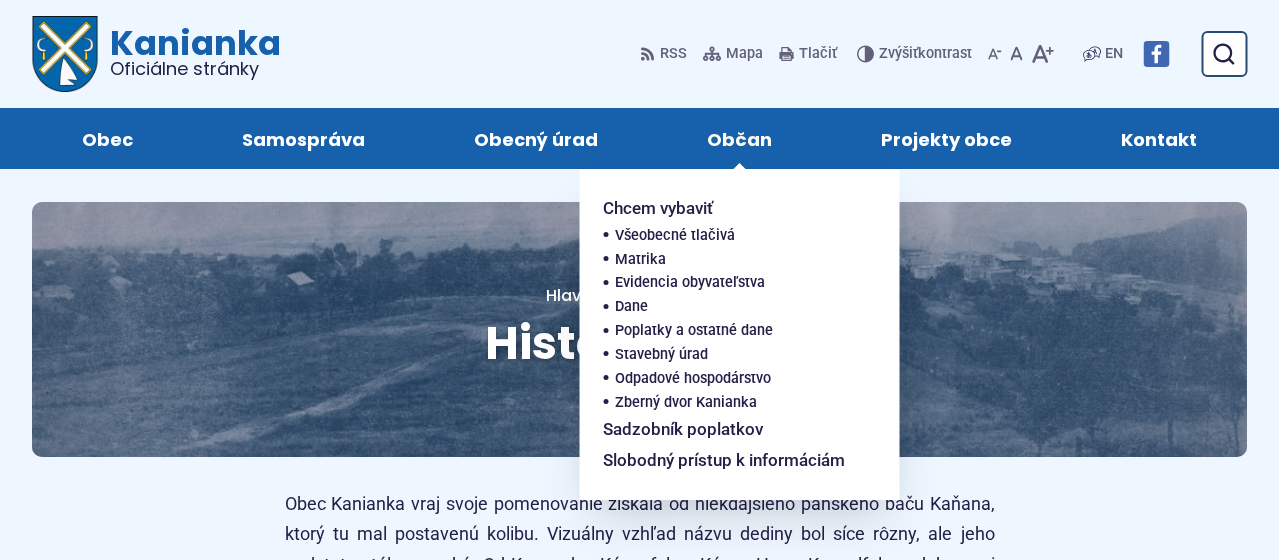 click on "Občan" at bounding box center [739, 138] 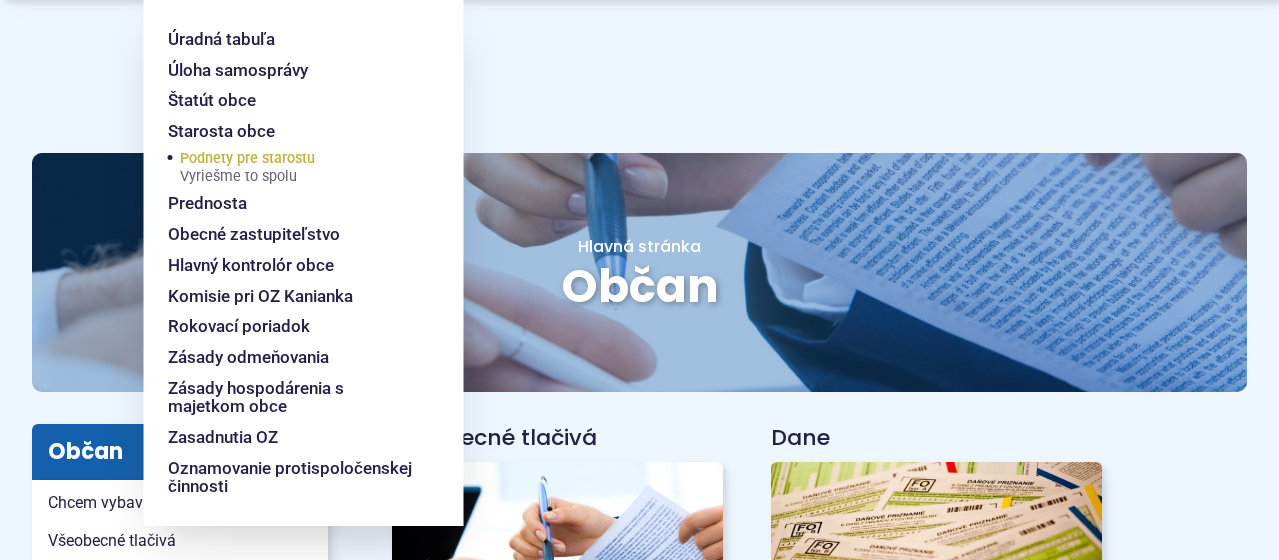 scroll, scrollTop: 53, scrollLeft: 0, axis: vertical 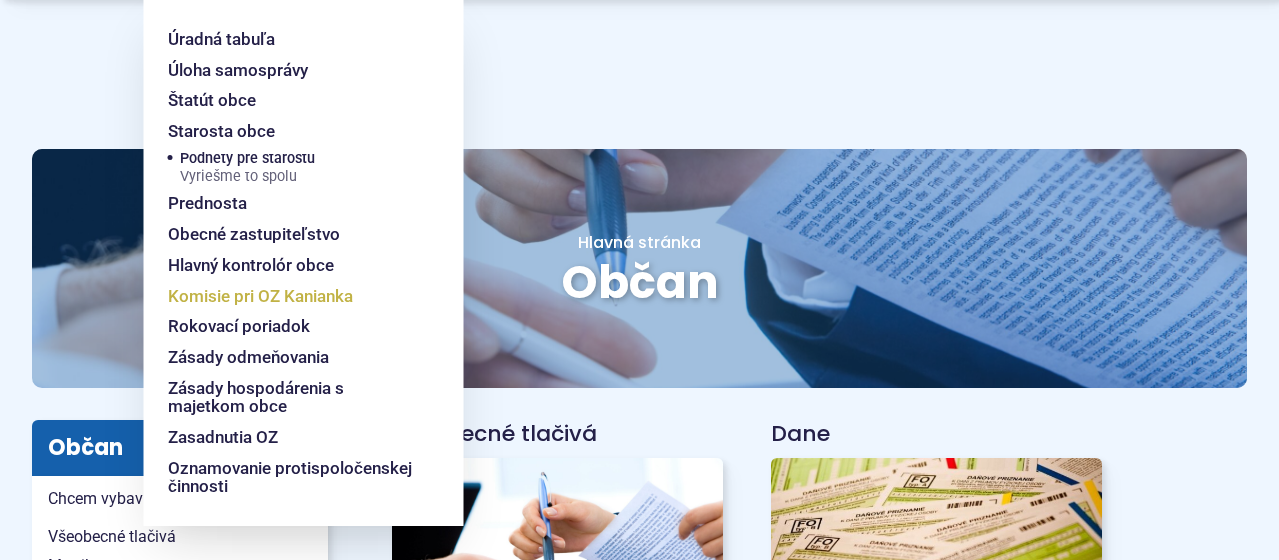 click on "Komisie pri OZ Kanianka" at bounding box center [260, 296] 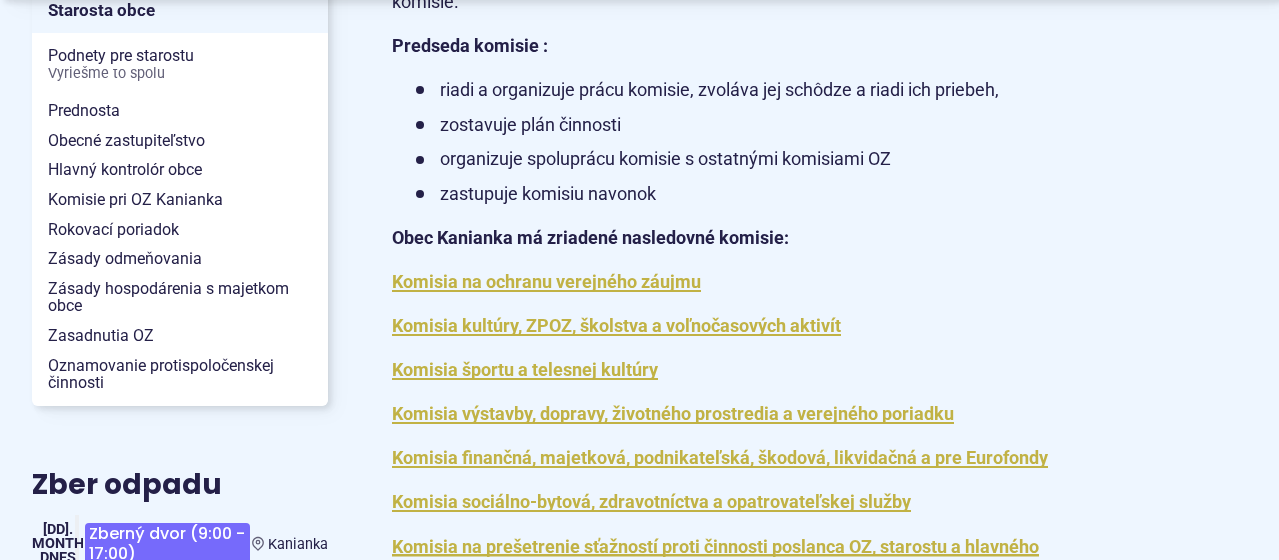 scroll, scrollTop: 644, scrollLeft: 0, axis: vertical 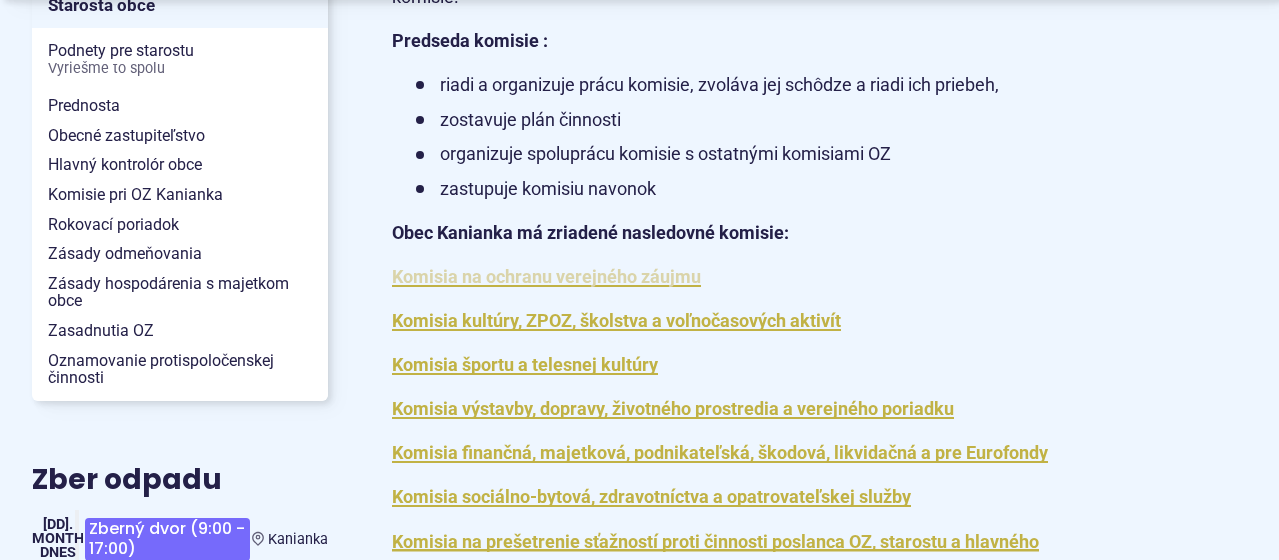 click on "Komisia na ochranu verejného záujmu" at bounding box center [546, 276] 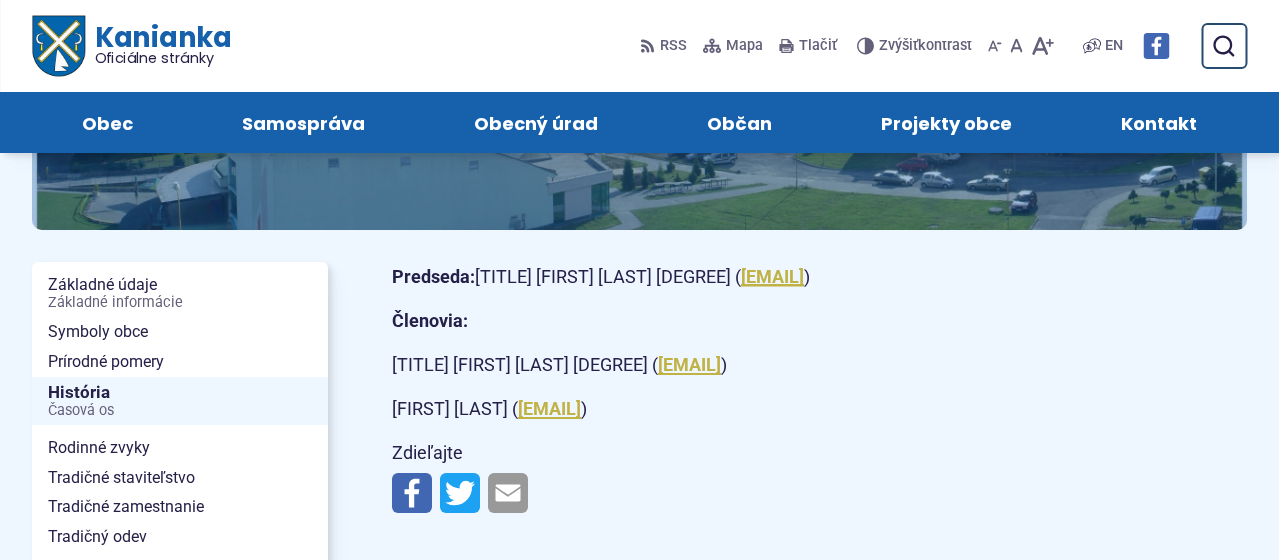 scroll, scrollTop: 0, scrollLeft: 0, axis: both 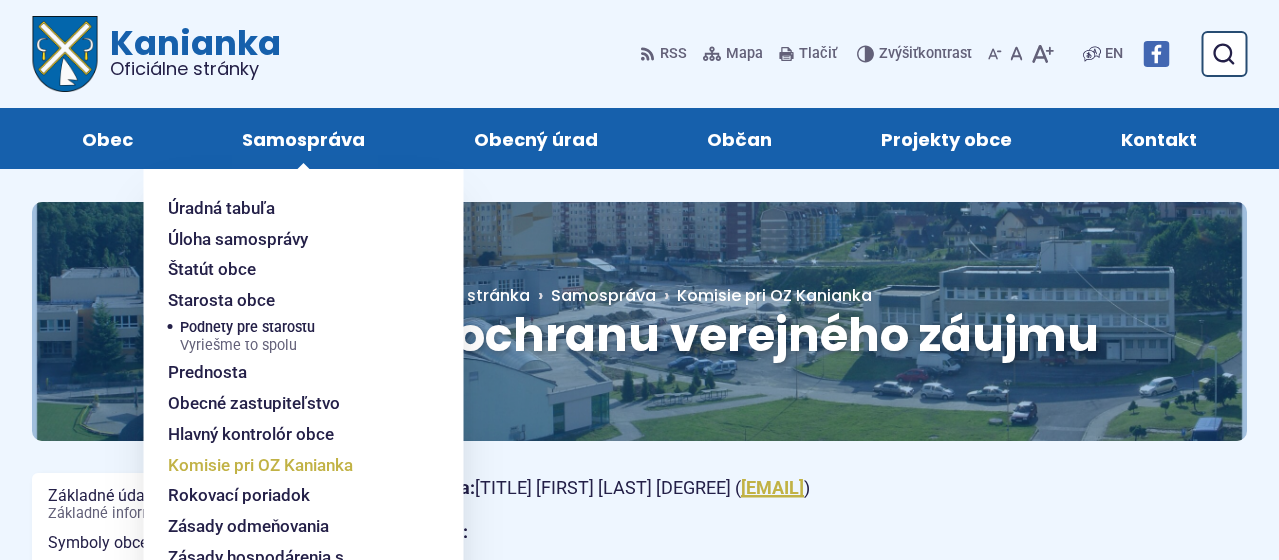 click on "Komisie pri OZ Kanianka" at bounding box center [260, 465] 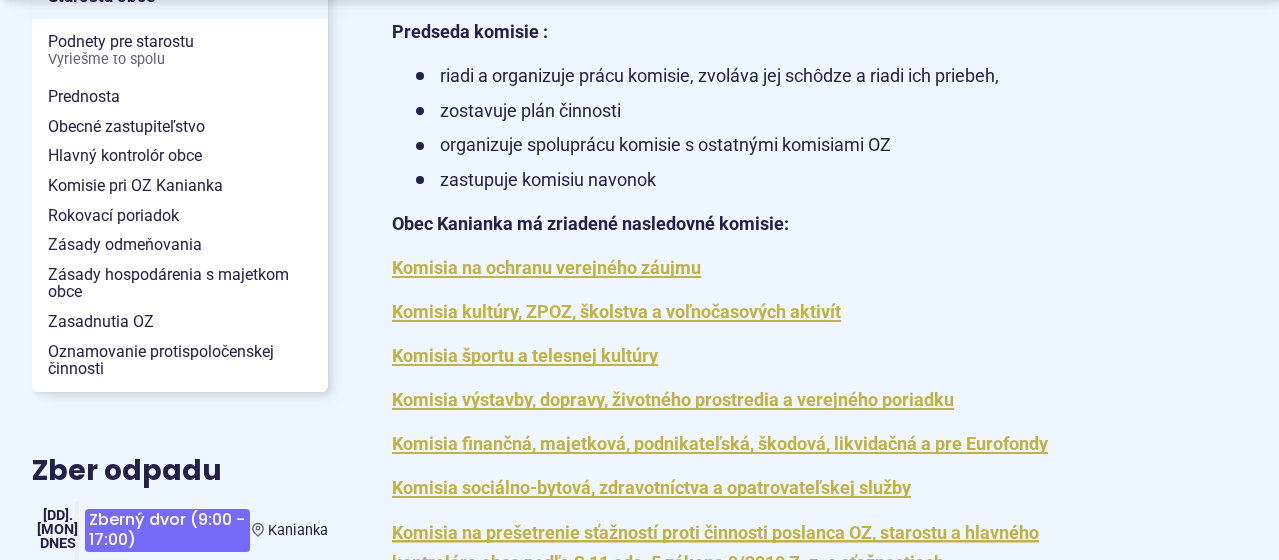 scroll, scrollTop: 666, scrollLeft: 0, axis: vertical 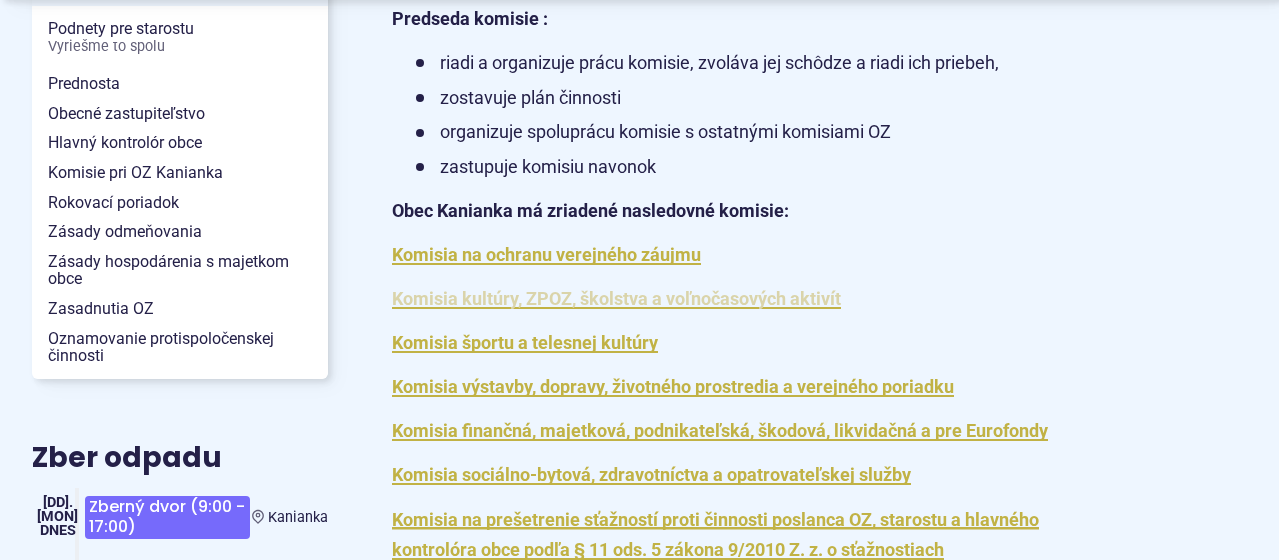 click on "Komisia kultúry, ZPOZ, školstva a voľnočasových aktivít" at bounding box center [616, 298] 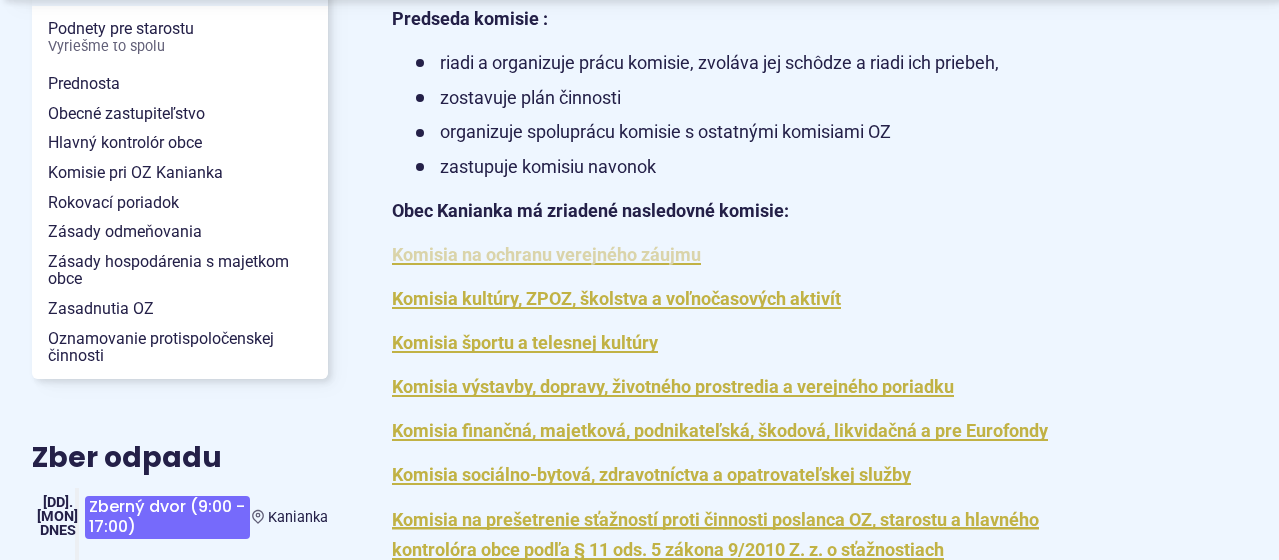click on "Komisia na ochranu verejného záujmu" at bounding box center [546, 254] 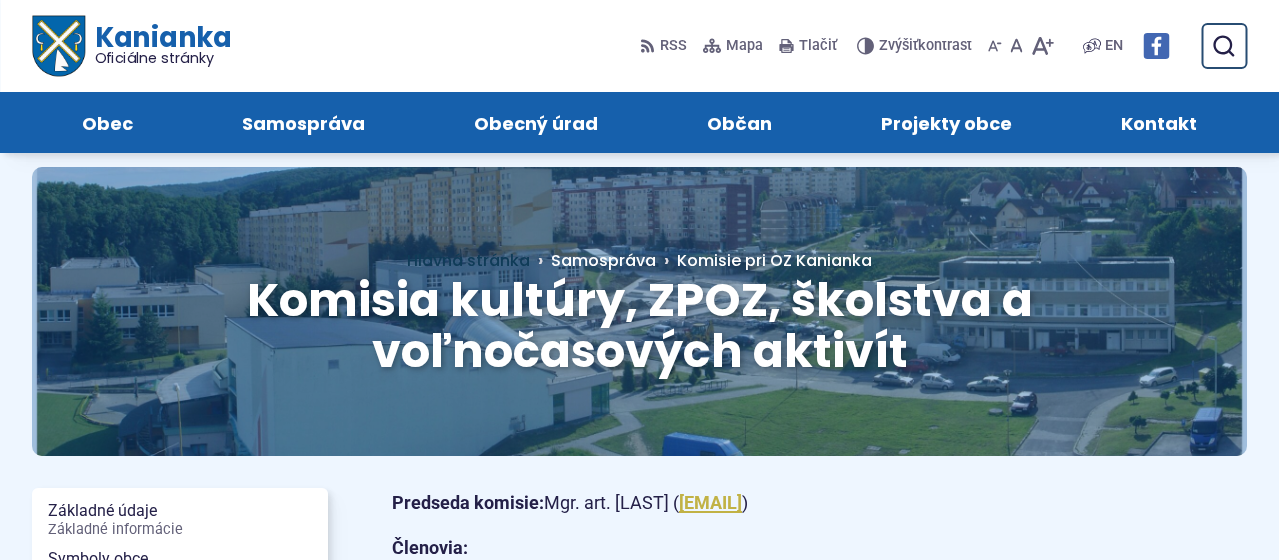 scroll, scrollTop: 31, scrollLeft: 0, axis: vertical 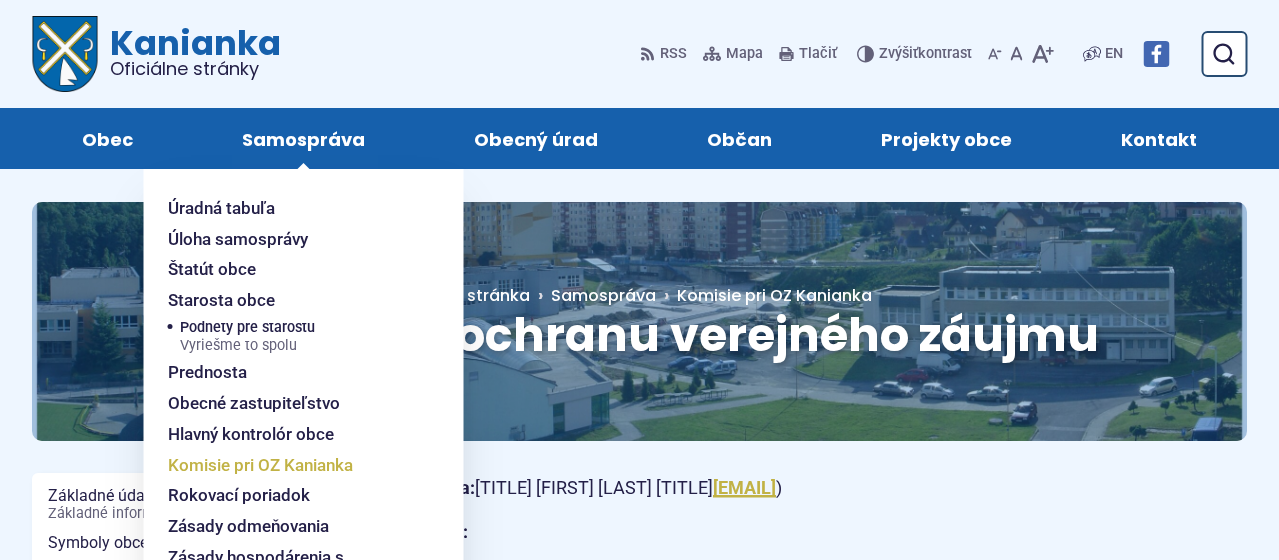 click on "Komisie pri OZ Kanianka" at bounding box center (260, 465) 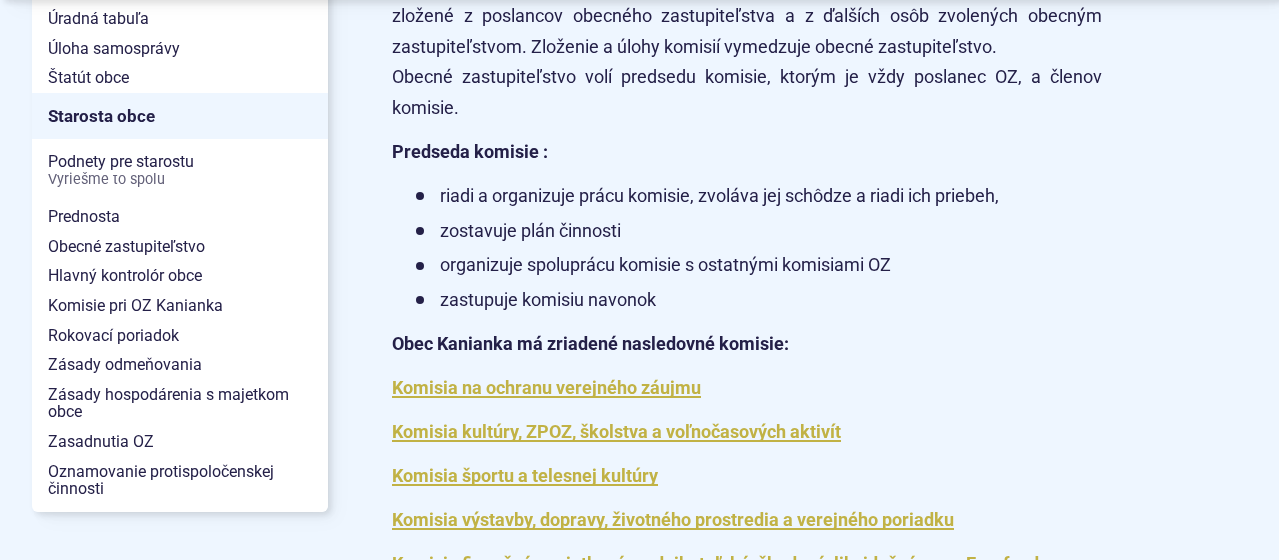scroll, scrollTop: 577, scrollLeft: 0, axis: vertical 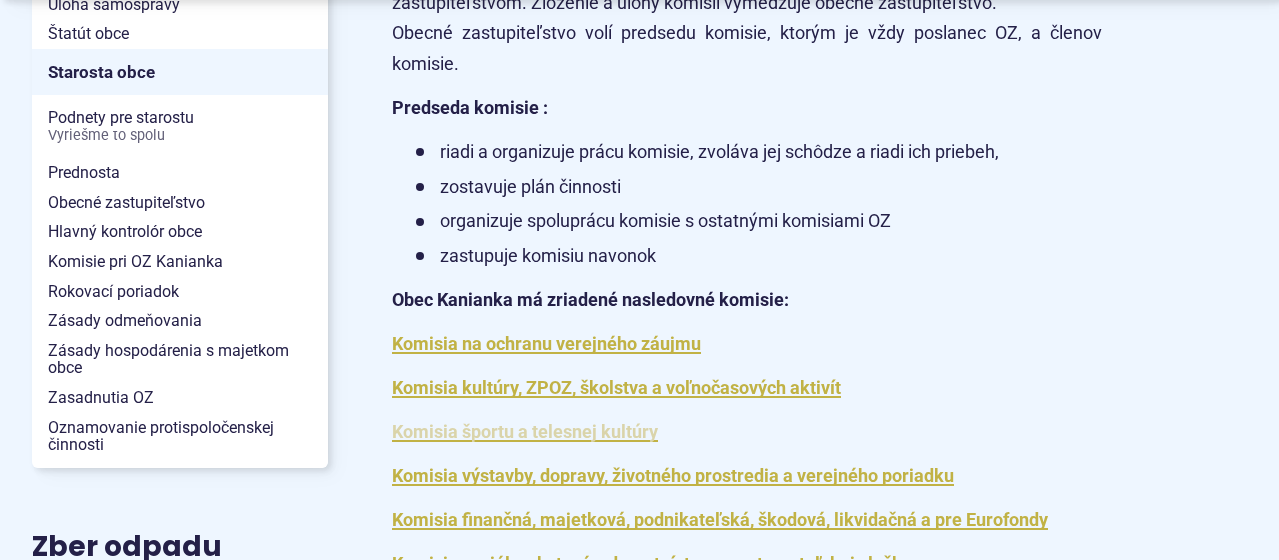 click on "Komisia športu a telesnej kultúry" at bounding box center (525, 431) 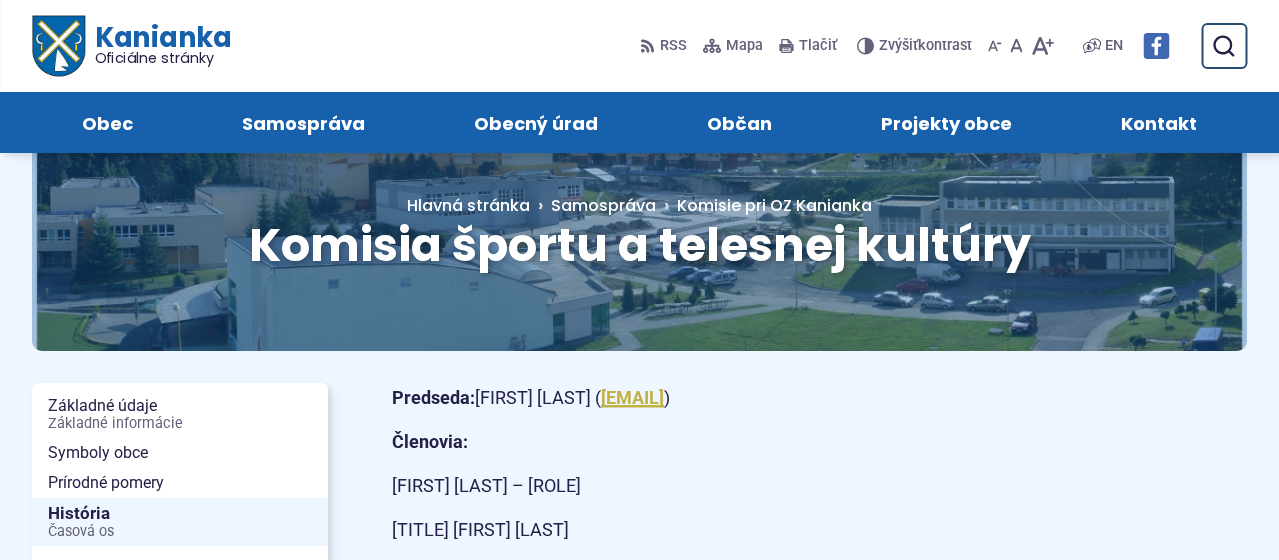 scroll, scrollTop: 0, scrollLeft: 0, axis: both 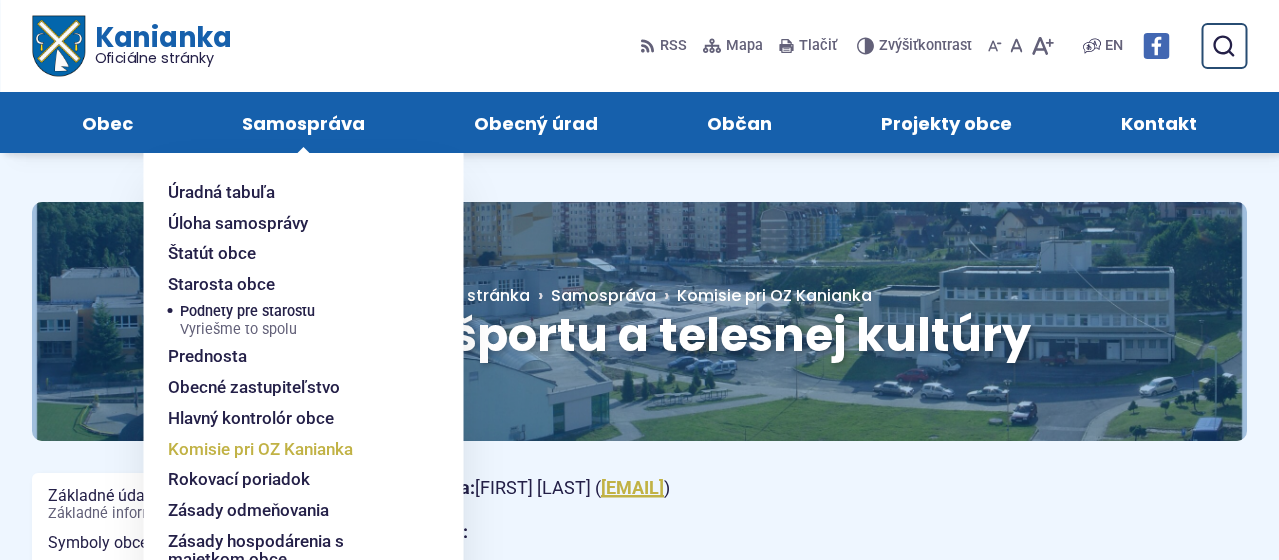 click on "Komisie pri OZ Kanianka" at bounding box center (260, 449) 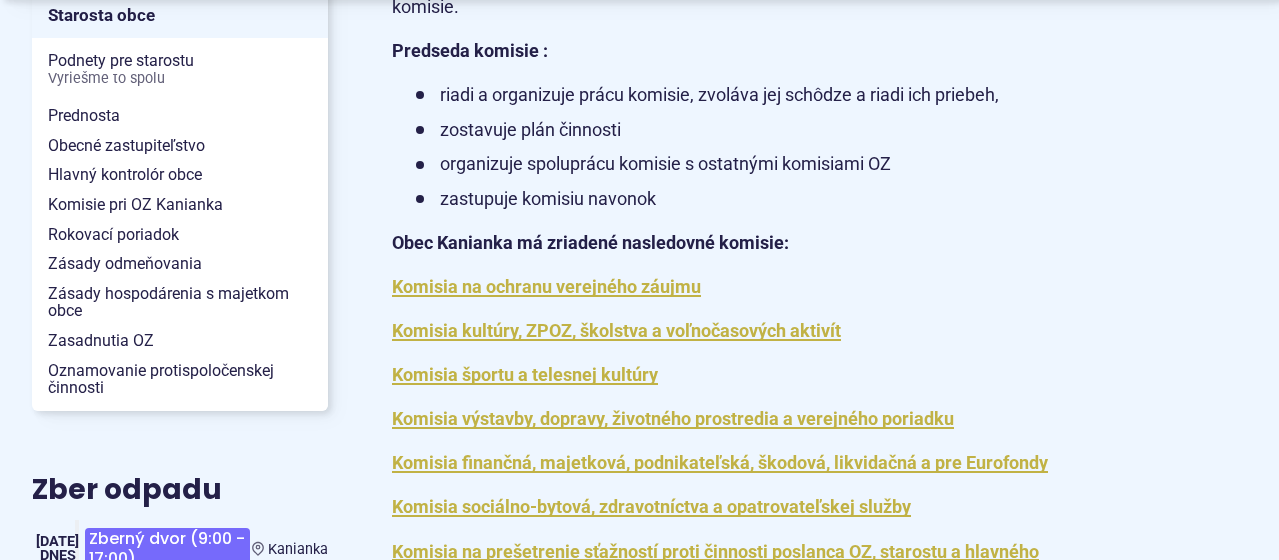 scroll, scrollTop: 642, scrollLeft: 0, axis: vertical 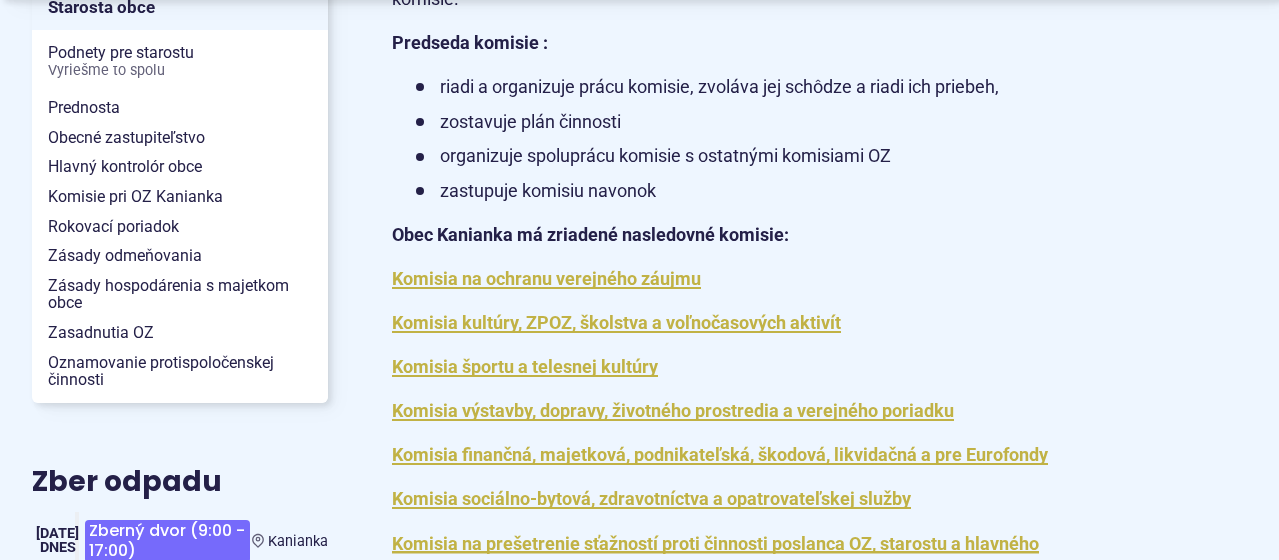 click on "Komisia výstavby, dopravy, životného prostredia a verejného poriadku" at bounding box center (673, 410) 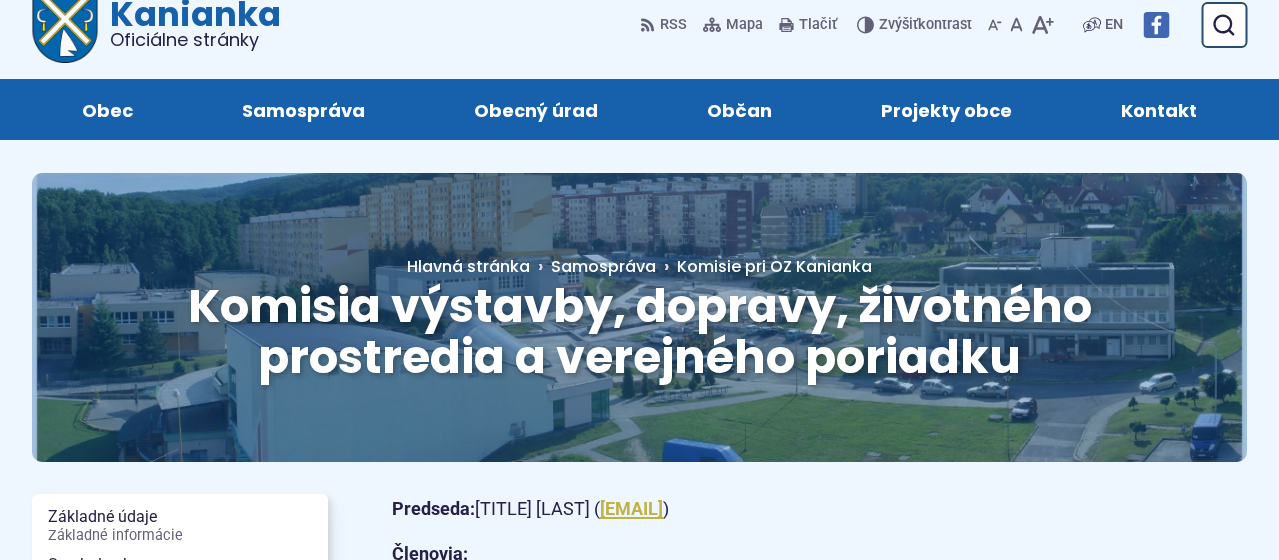 scroll, scrollTop: 0, scrollLeft: 0, axis: both 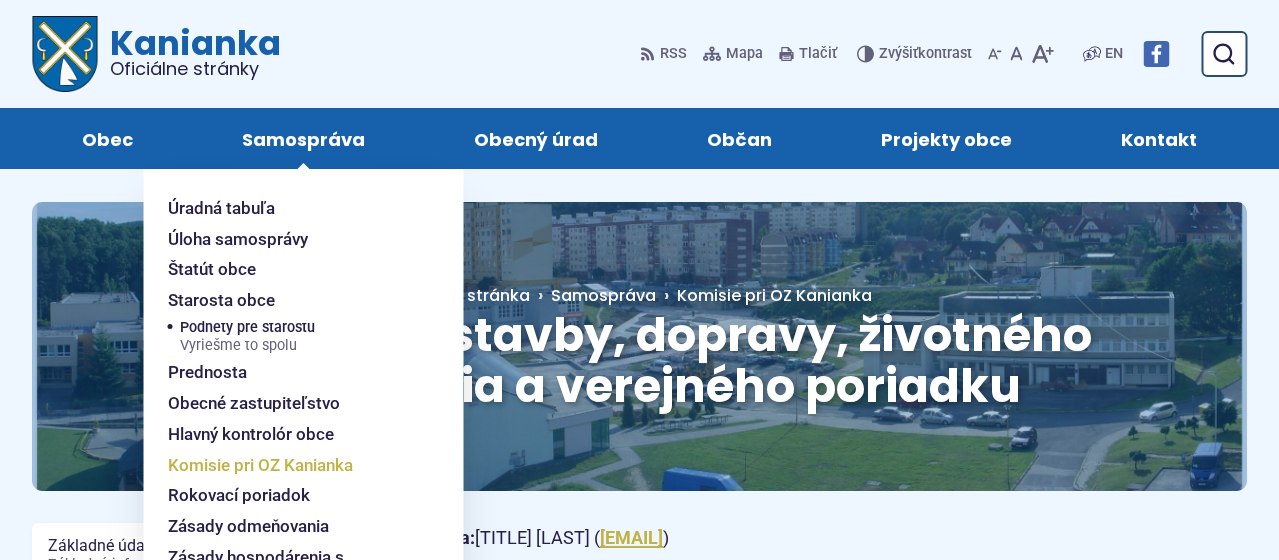 click on "Komisie pri OZ Kanianka" at bounding box center [260, 465] 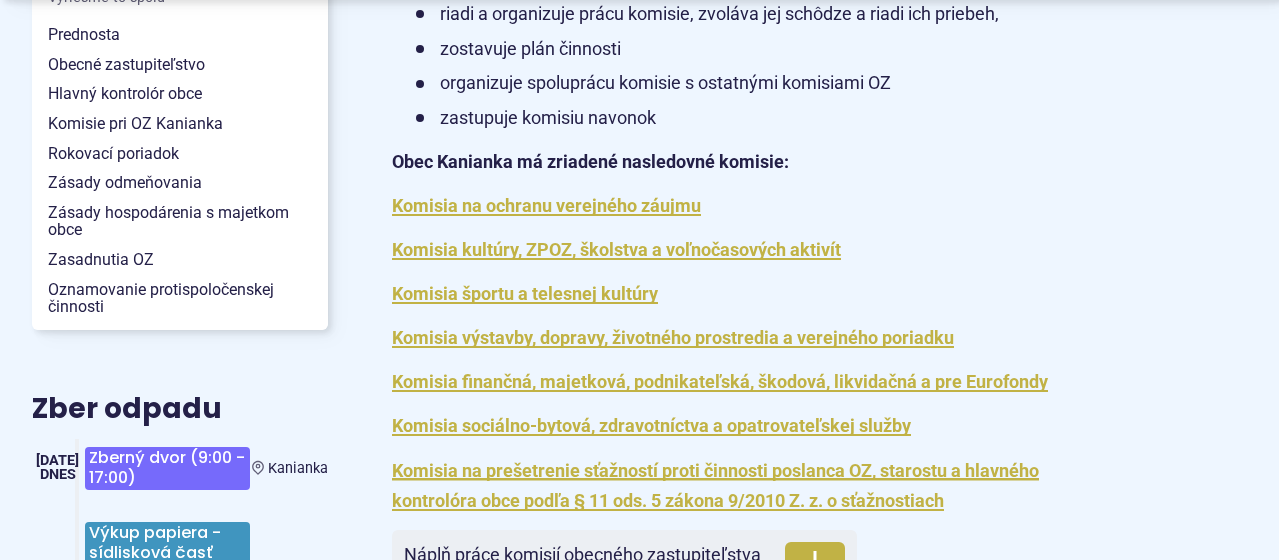 scroll, scrollTop: 723, scrollLeft: 0, axis: vertical 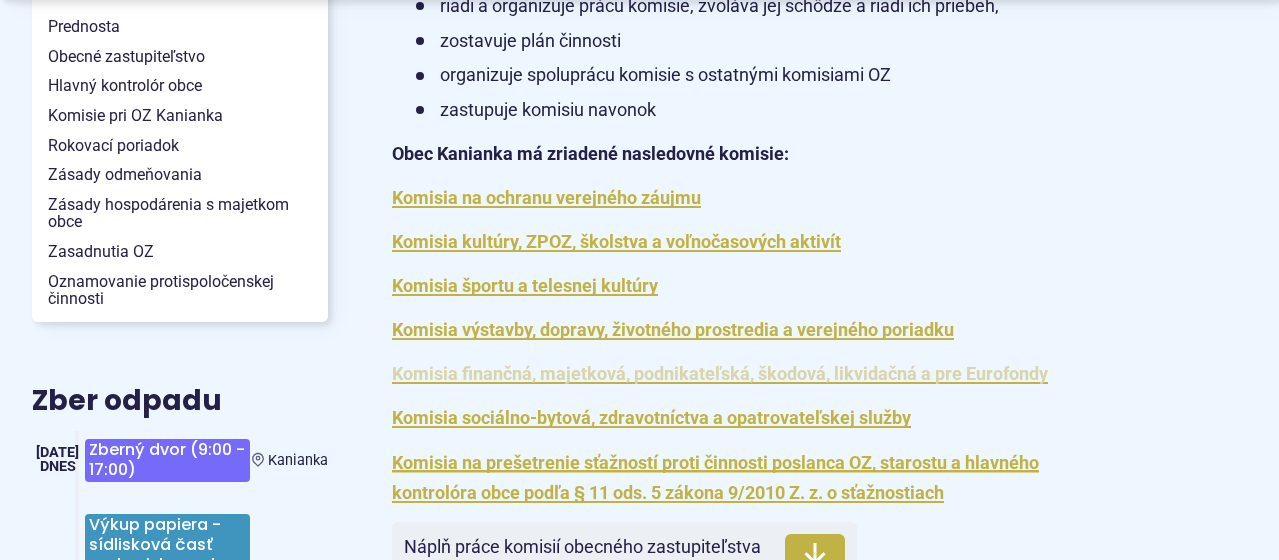 click on "Komisia finančná, majetková, podnikateľská, škodová, likvidačná a pre Eurofondy" at bounding box center [720, 373] 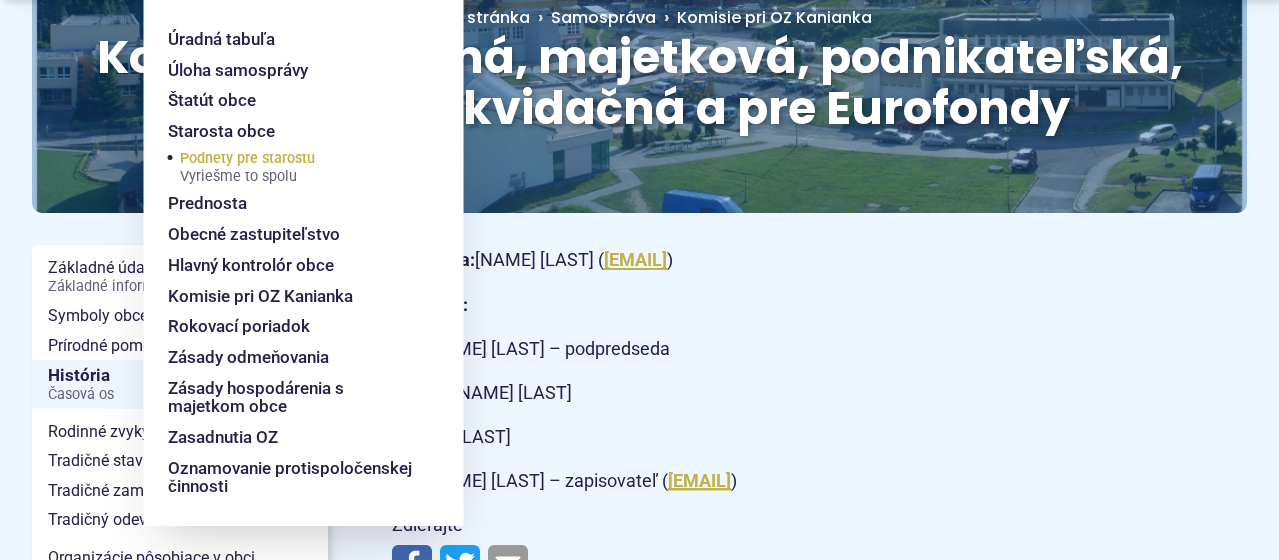 scroll, scrollTop: 284, scrollLeft: 0, axis: vertical 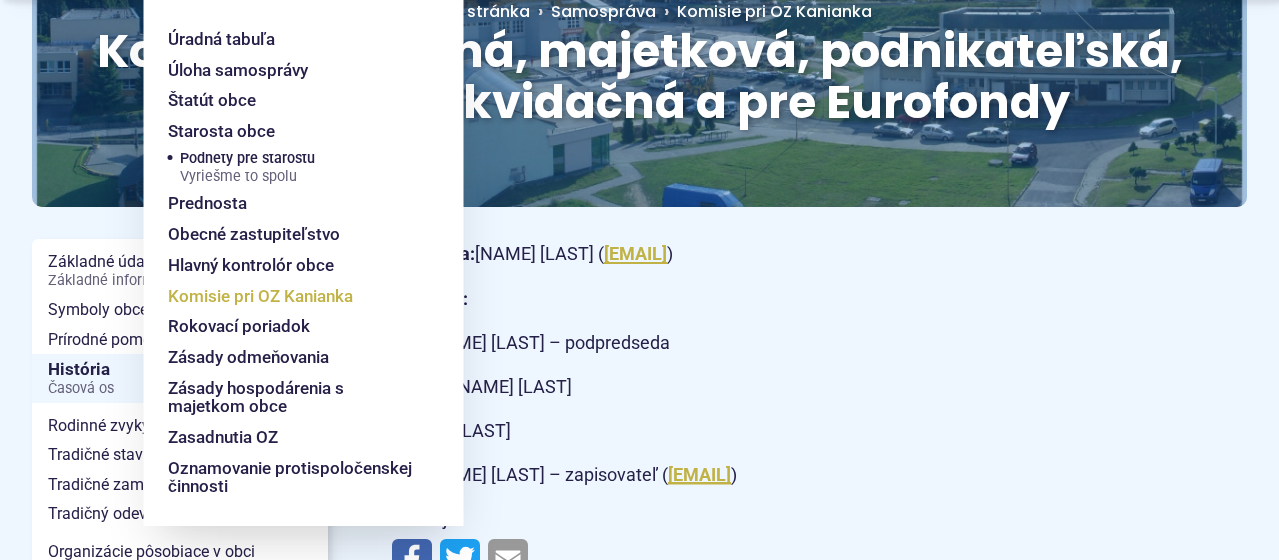 click on "Komisie pri OZ Kanianka" at bounding box center (260, 296) 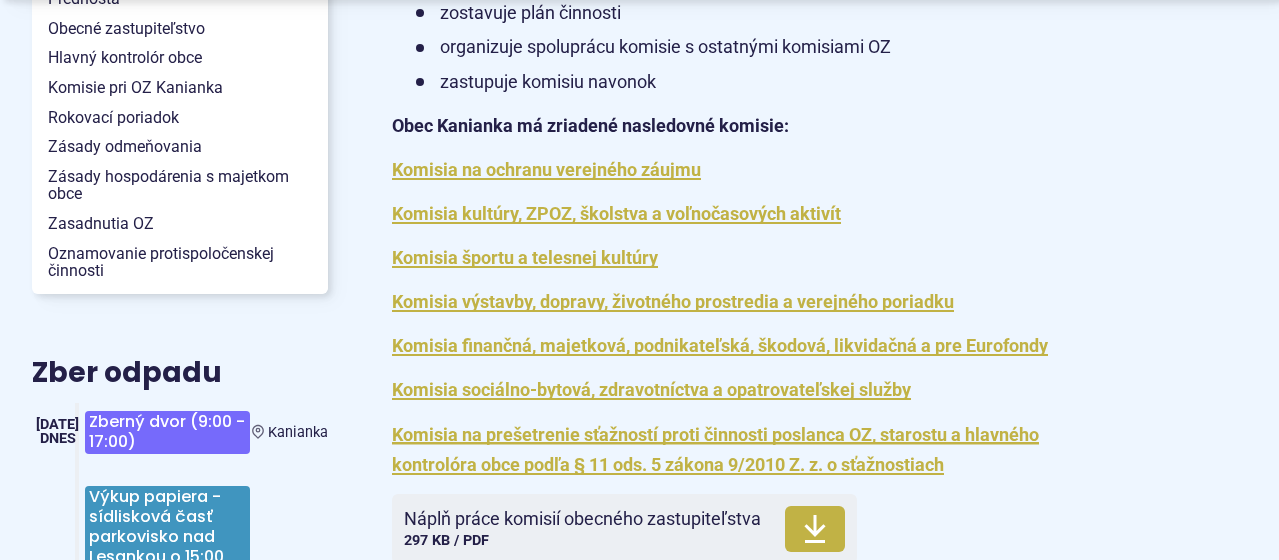 scroll, scrollTop: 754, scrollLeft: 0, axis: vertical 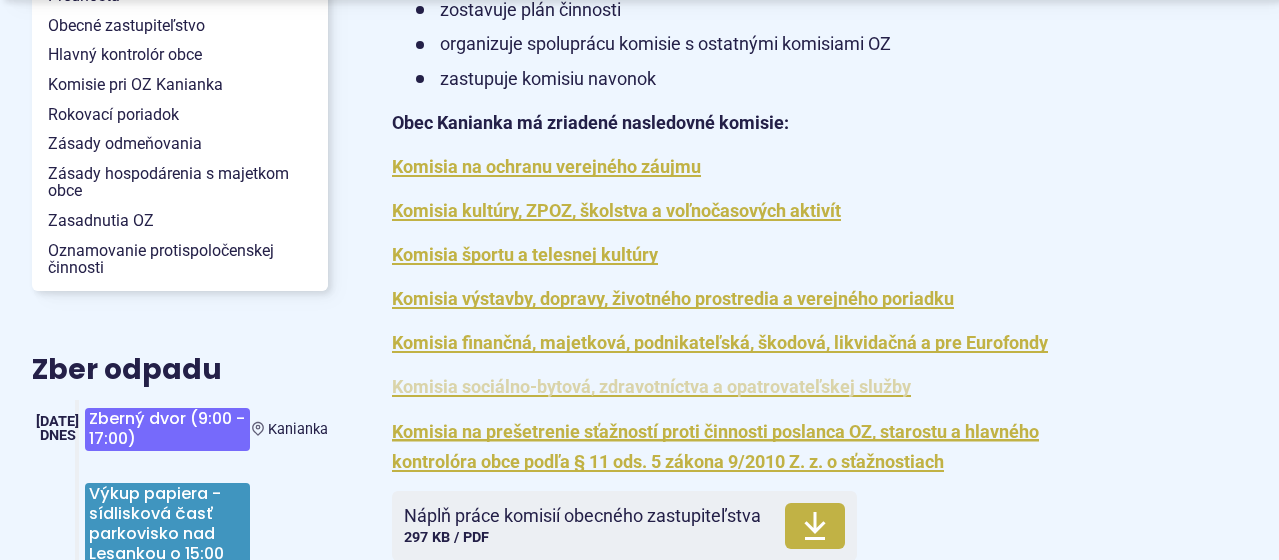 click on "Komisia sociálno-bytová, zdravotníctva a opatrovateľskej služby" at bounding box center [651, 386] 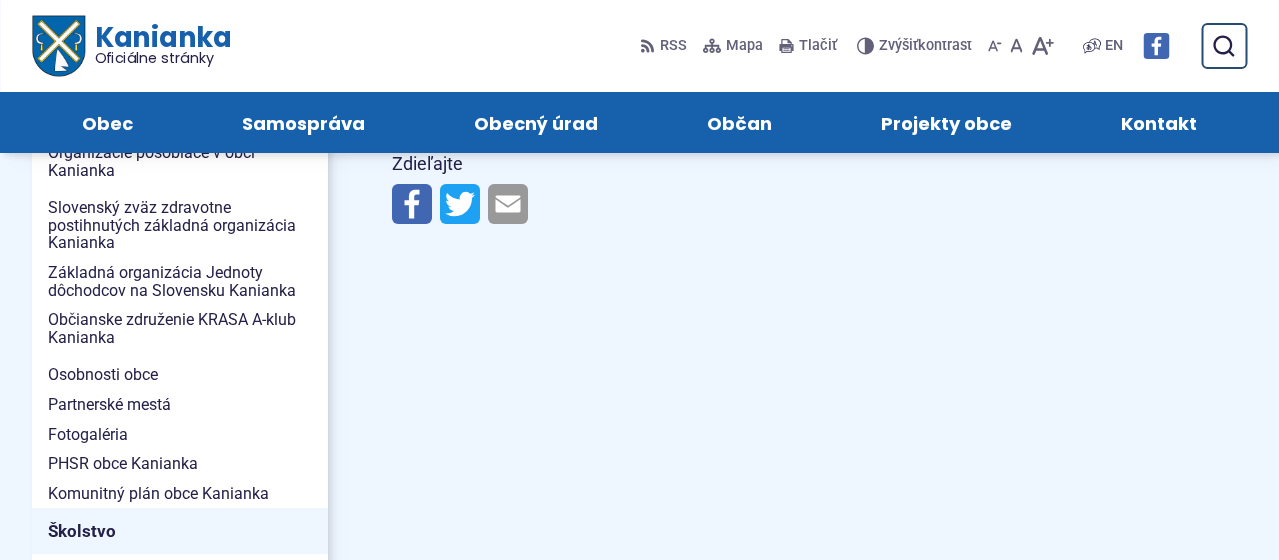 scroll, scrollTop: 0, scrollLeft: 0, axis: both 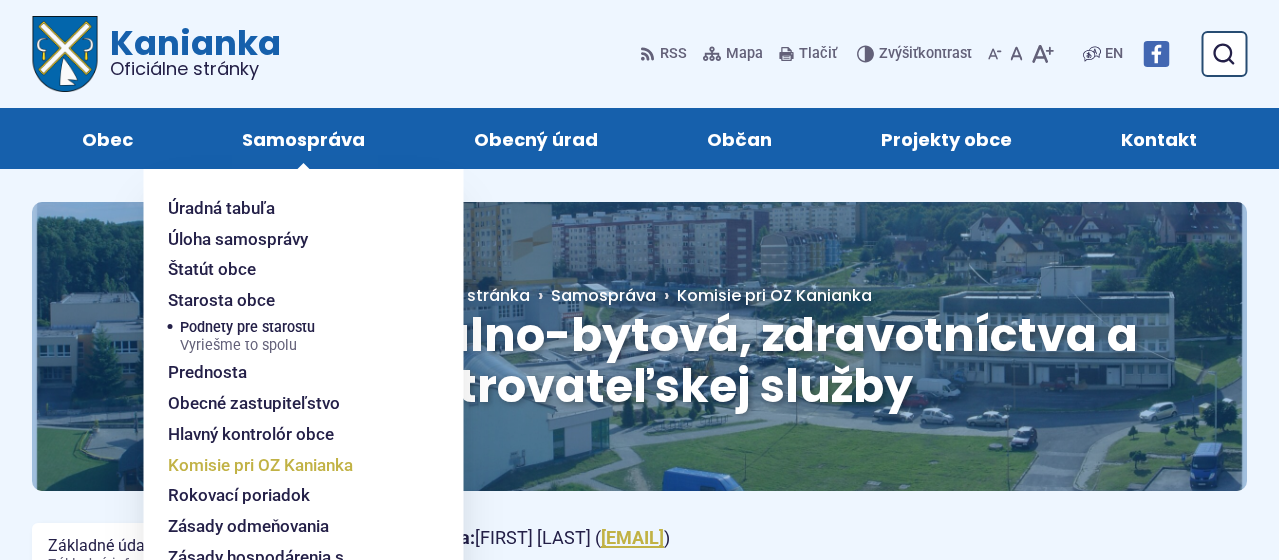 click on "Komisie pri OZ Kanianka" at bounding box center [260, 465] 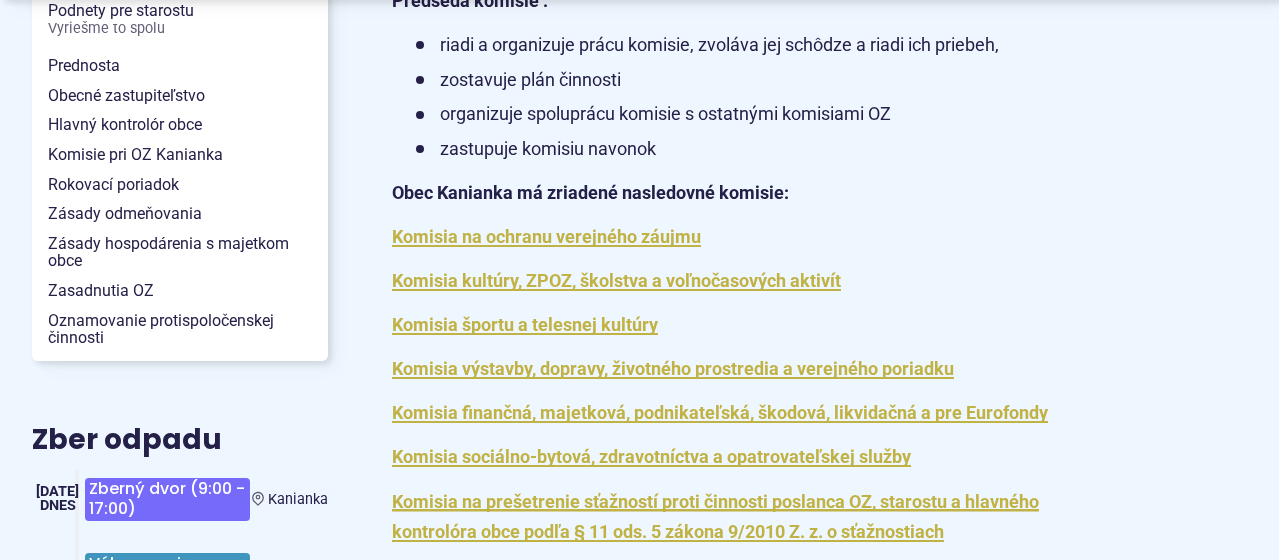 scroll, scrollTop: 718, scrollLeft: 0, axis: vertical 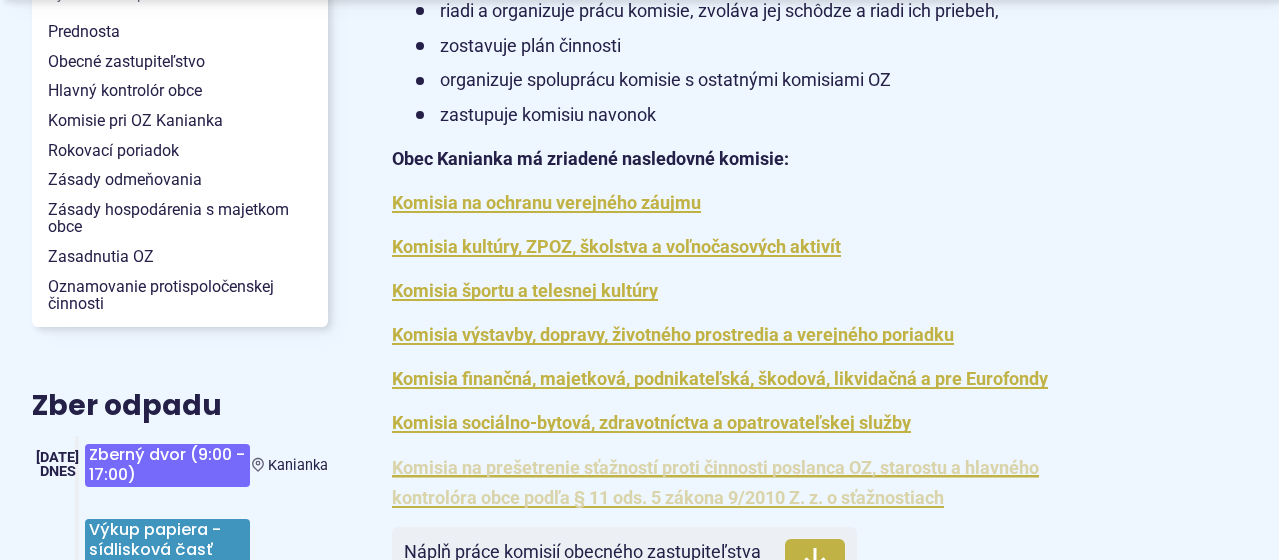 click on "Komisia na prešetrenie sťažností proti činnosti poslanca OZ, starostu a hlavného kontrolóra obce podľa § 11 ods. 5 zákona 9/2010 Z. z. o sťažnostiach" at bounding box center (715, 483) 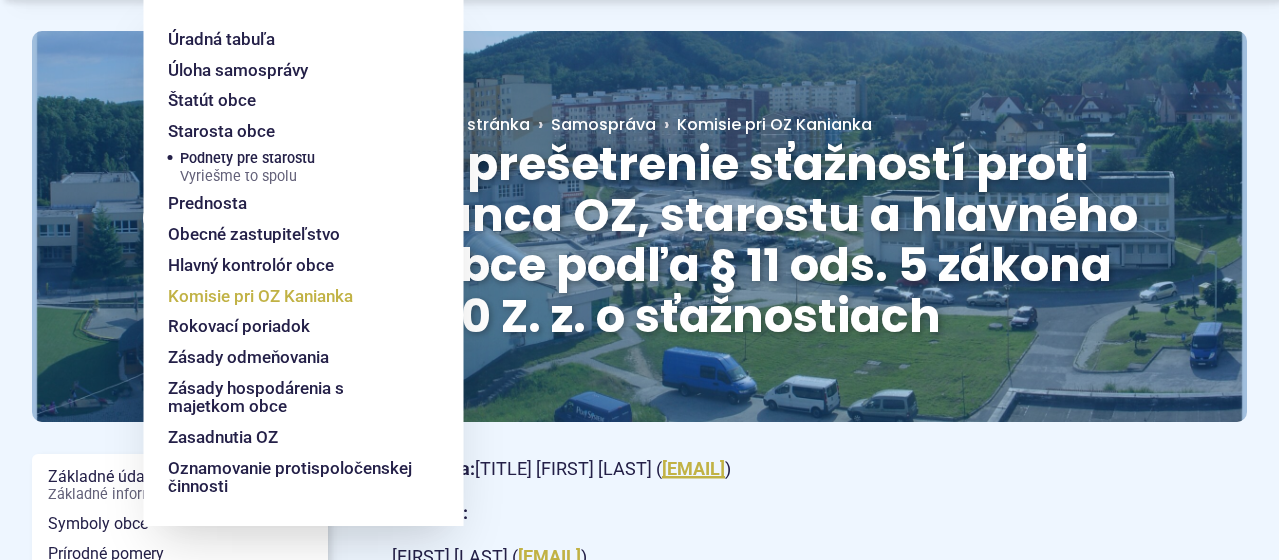 scroll, scrollTop: 203, scrollLeft: 0, axis: vertical 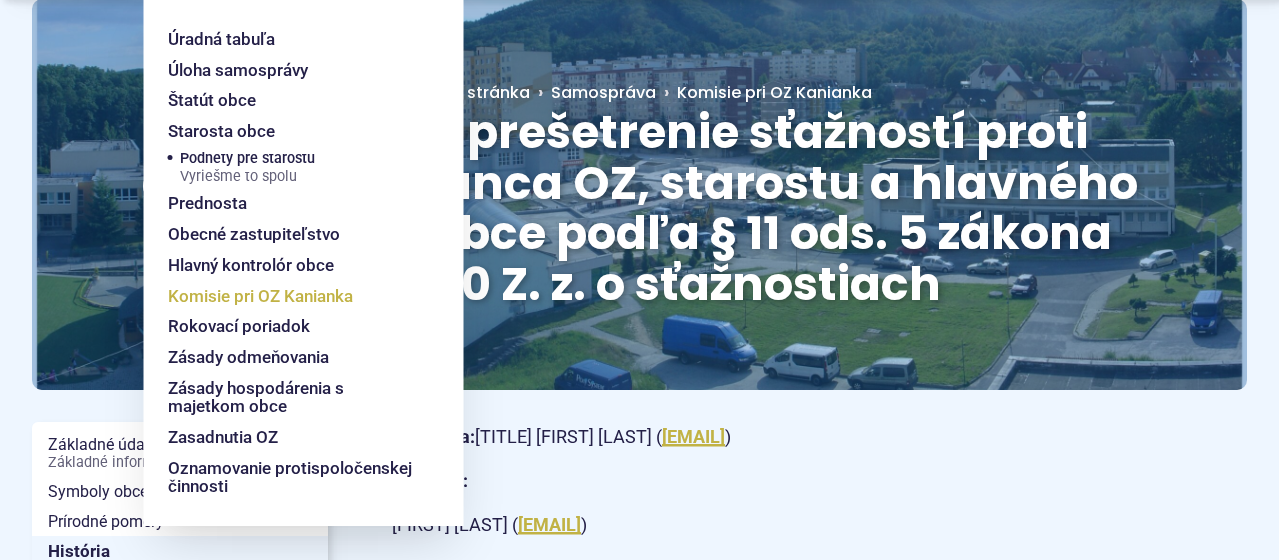 click on "Komisie pri OZ Kanianka" at bounding box center (260, 296) 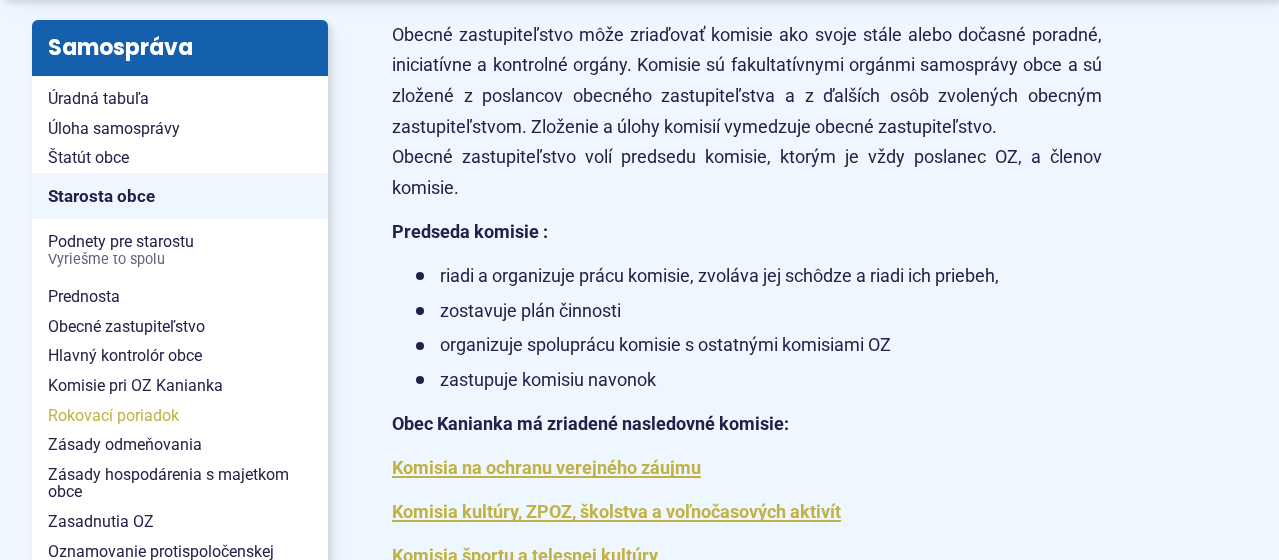 scroll, scrollTop: 460, scrollLeft: 0, axis: vertical 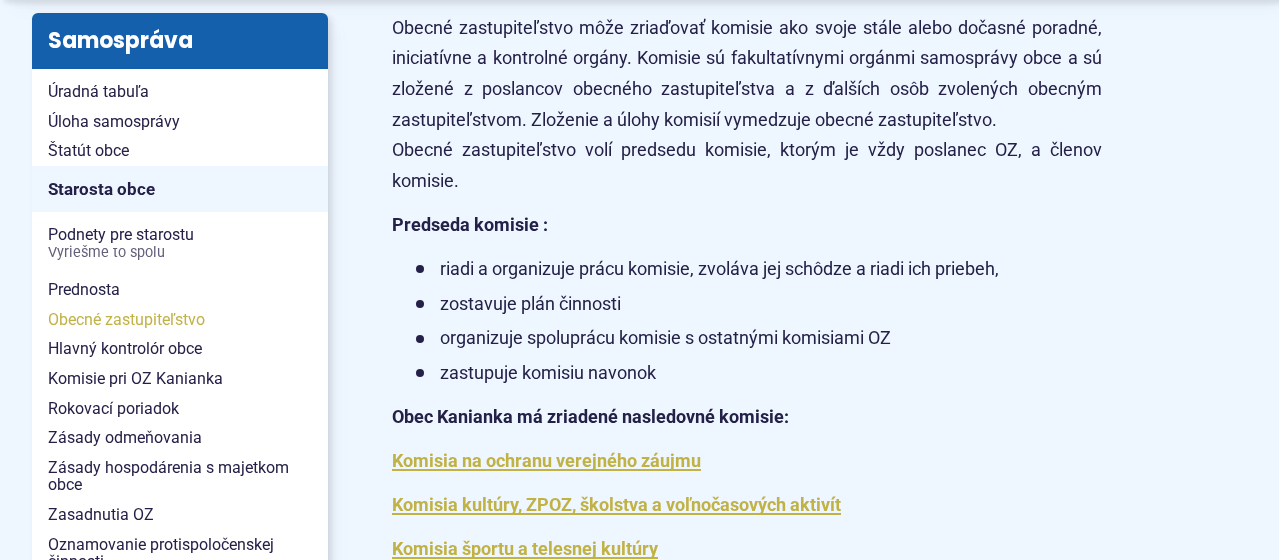click on "Obecné zastupiteľstvo" at bounding box center [180, 320] 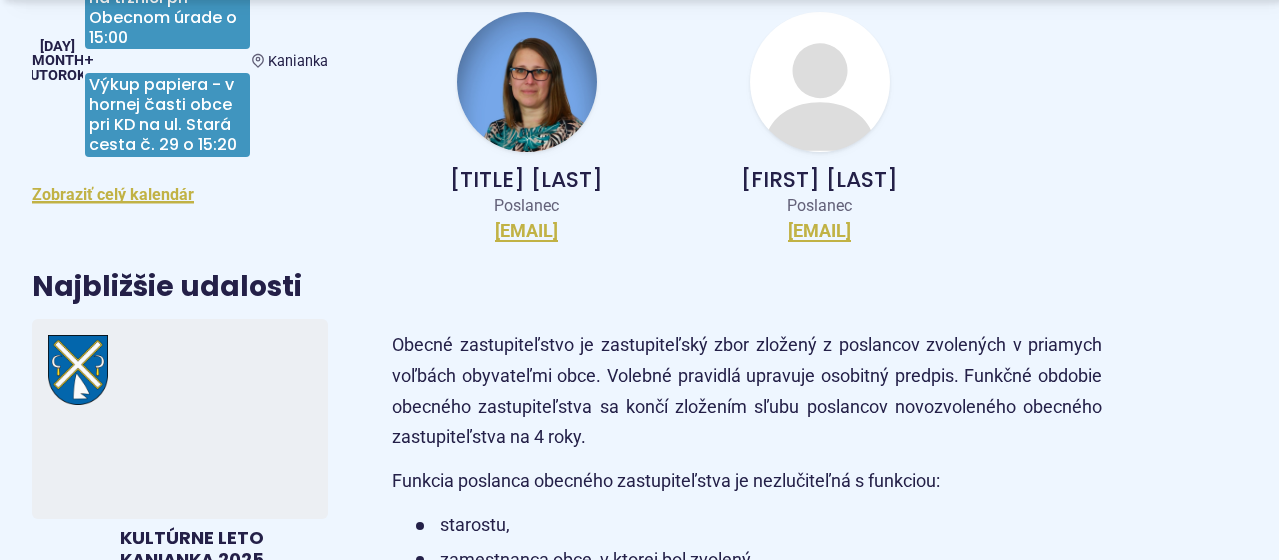 scroll, scrollTop: 1519, scrollLeft: 0, axis: vertical 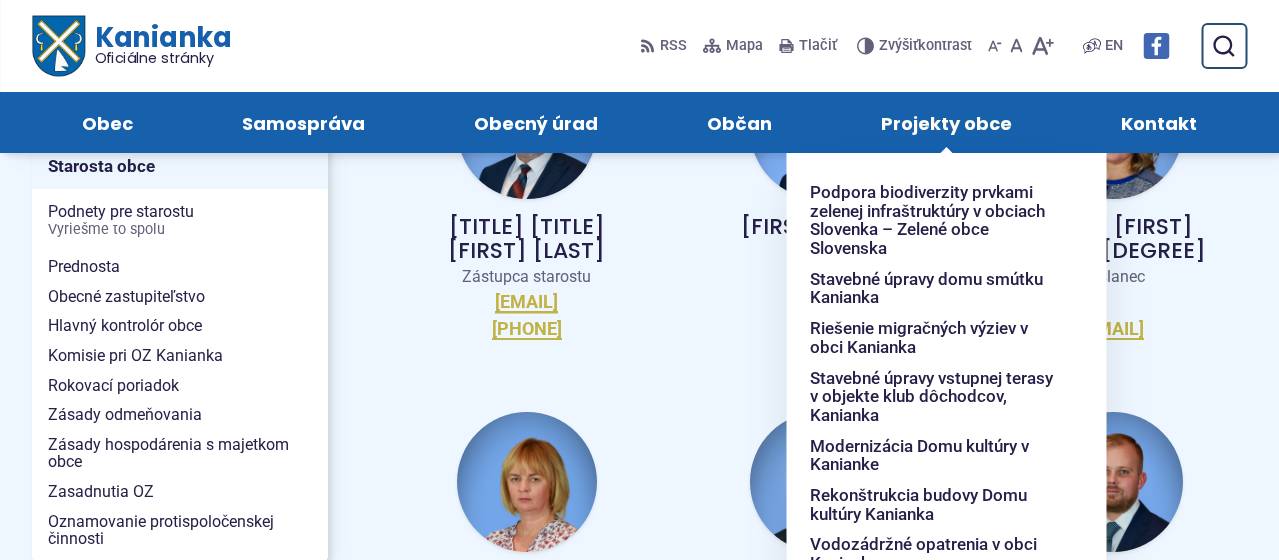 click on "Projekty obce" at bounding box center (946, 122) 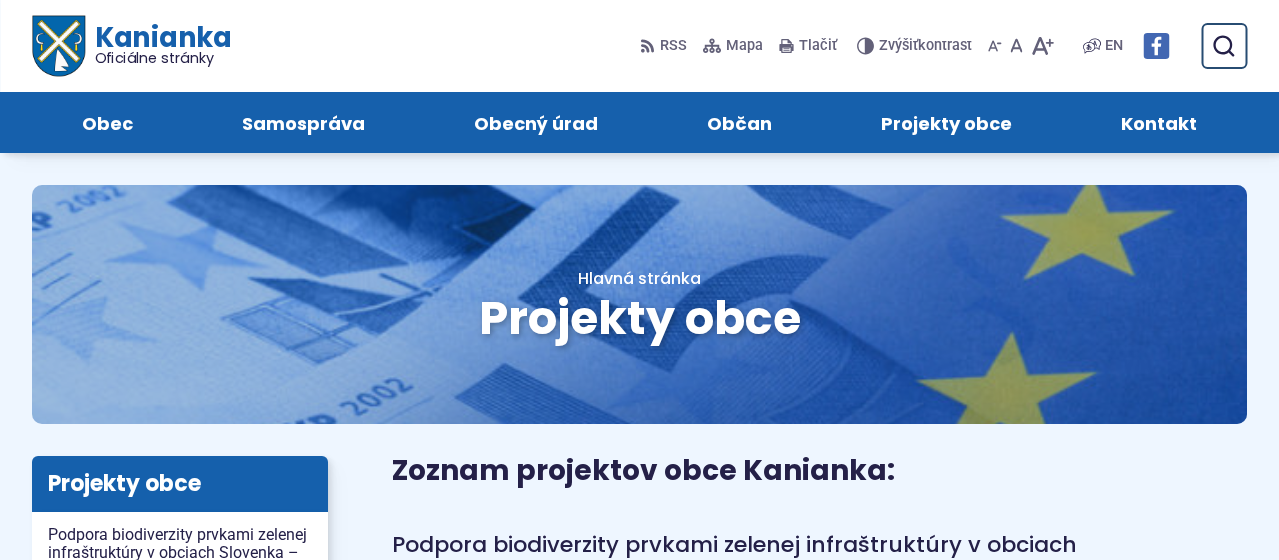 scroll, scrollTop: 0, scrollLeft: 0, axis: both 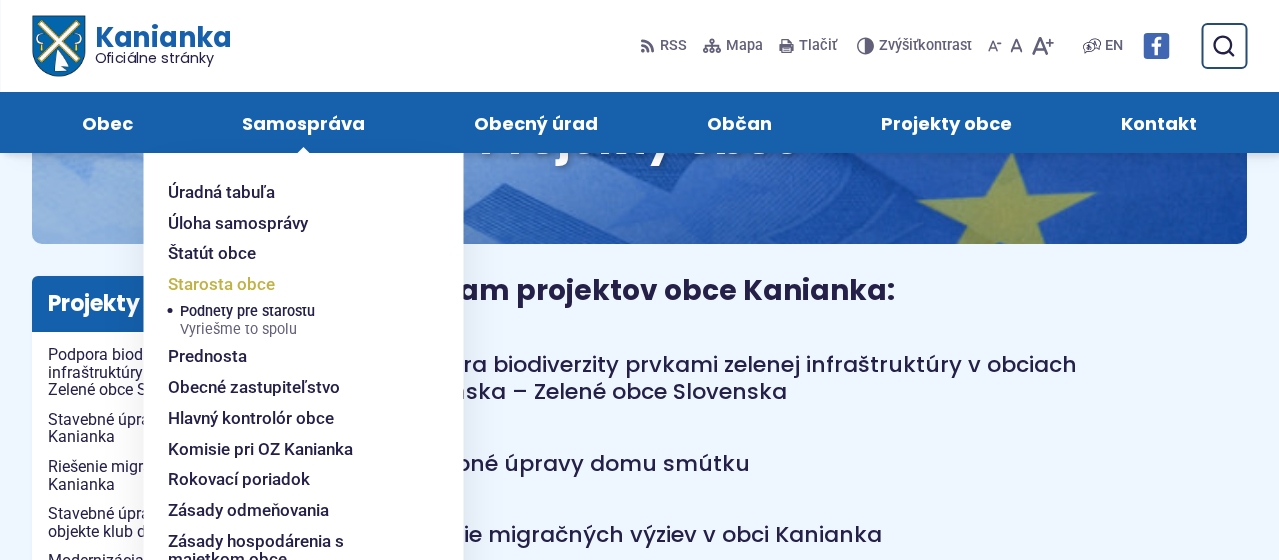 click on "Starosta obce" at bounding box center [221, 284] 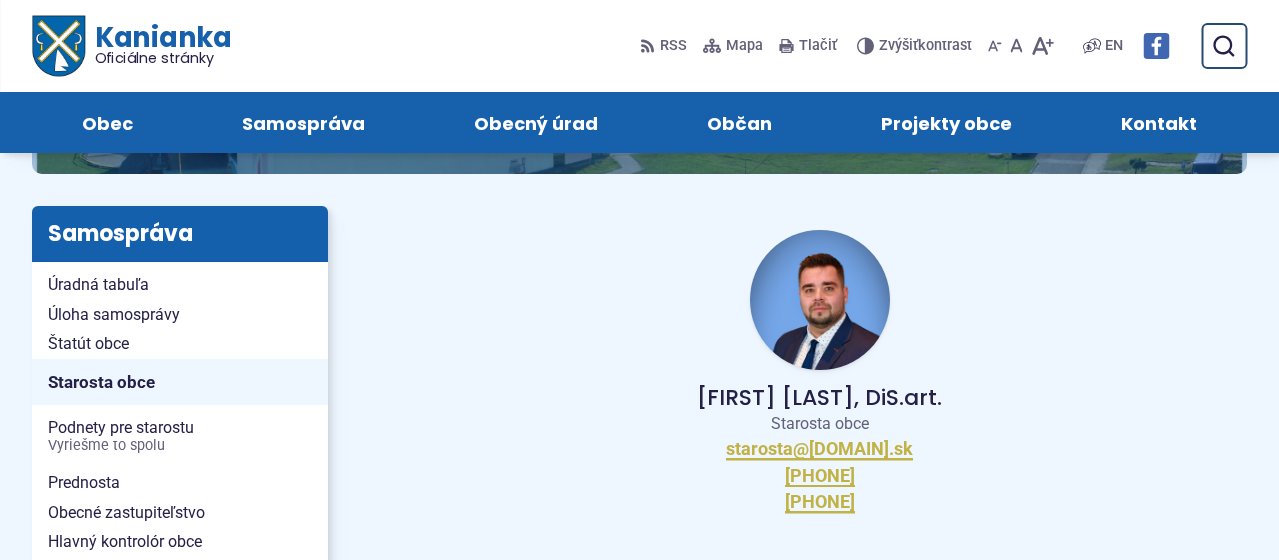 scroll, scrollTop: 0, scrollLeft: 0, axis: both 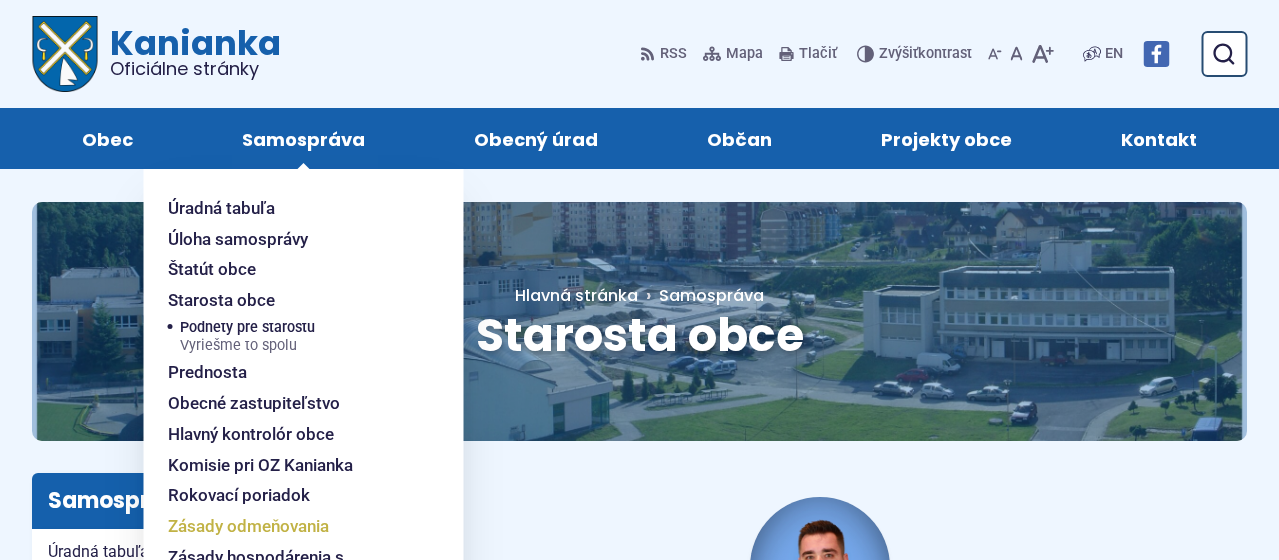 click on "Zásady odmeňovania" at bounding box center (248, 526) 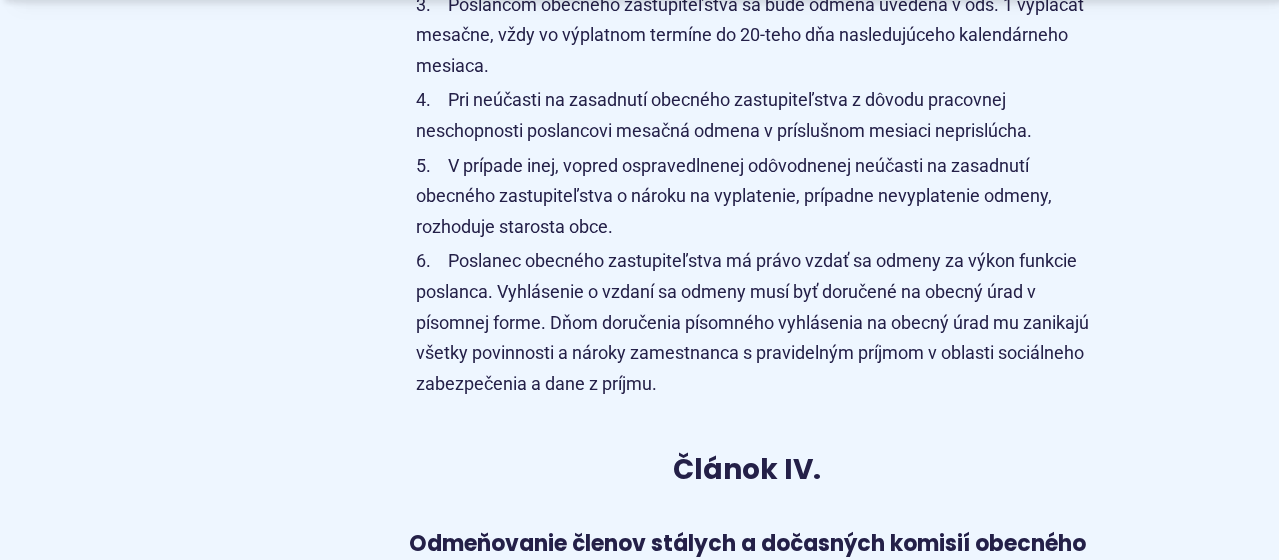 scroll, scrollTop: 2527, scrollLeft: 0, axis: vertical 